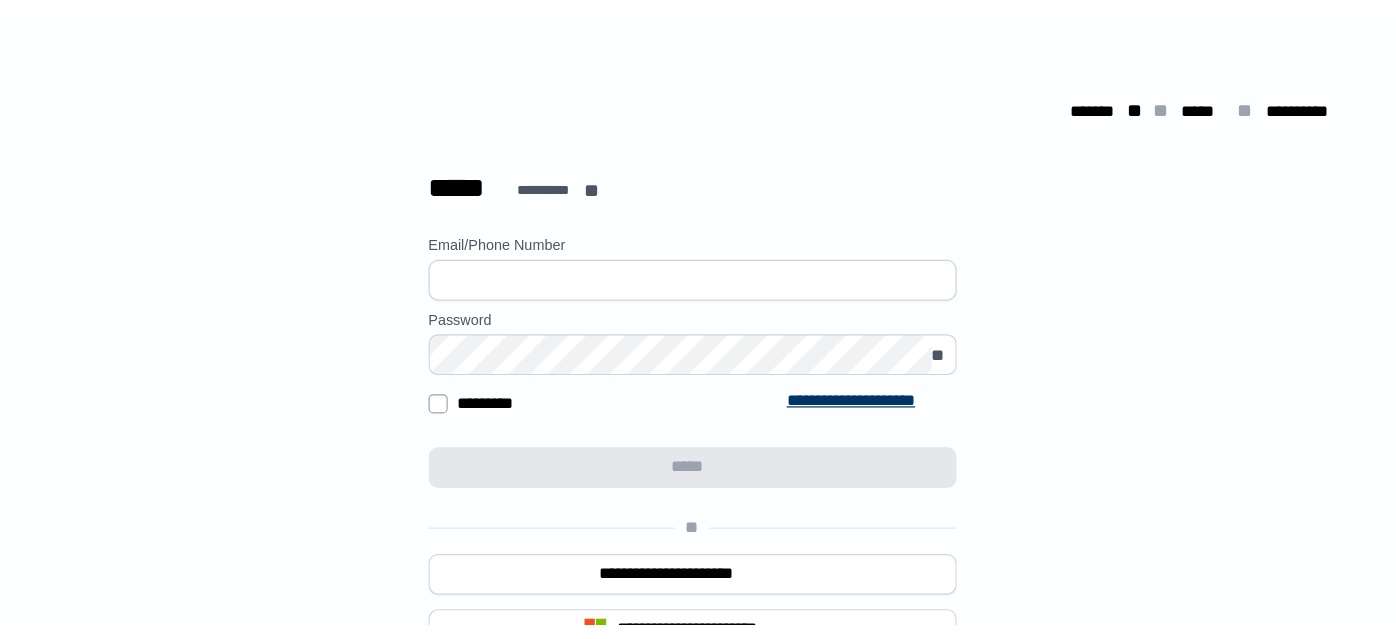 scroll, scrollTop: 0, scrollLeft: 0, axis: both 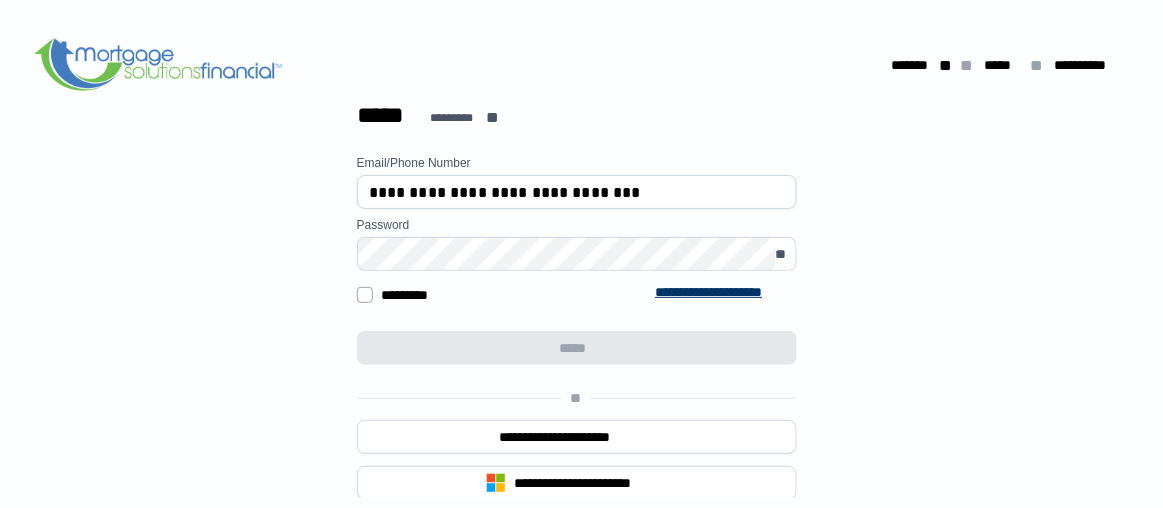 click on "**********" at bounding box center [577, 192] 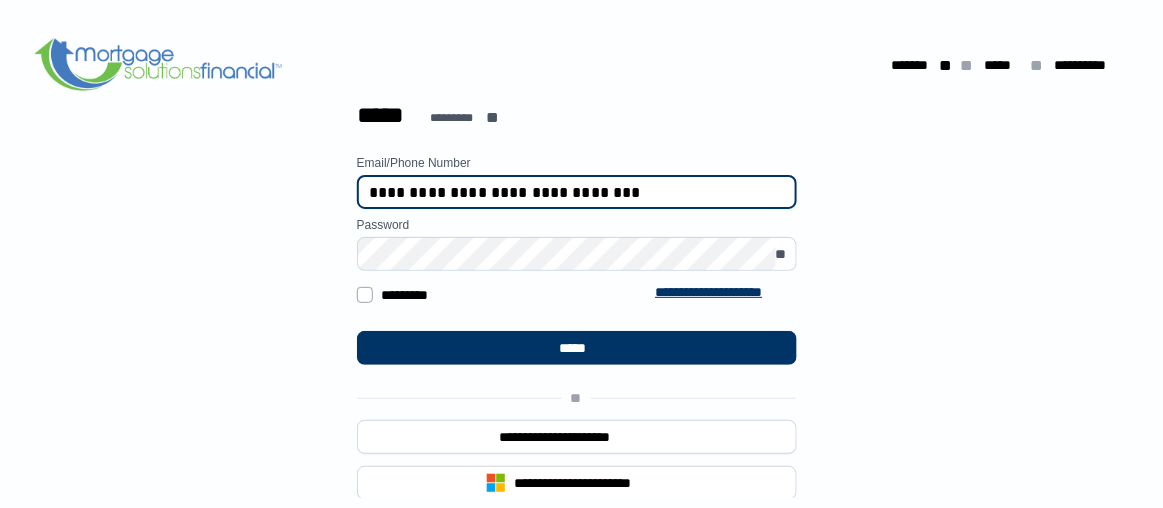 type on "**********" 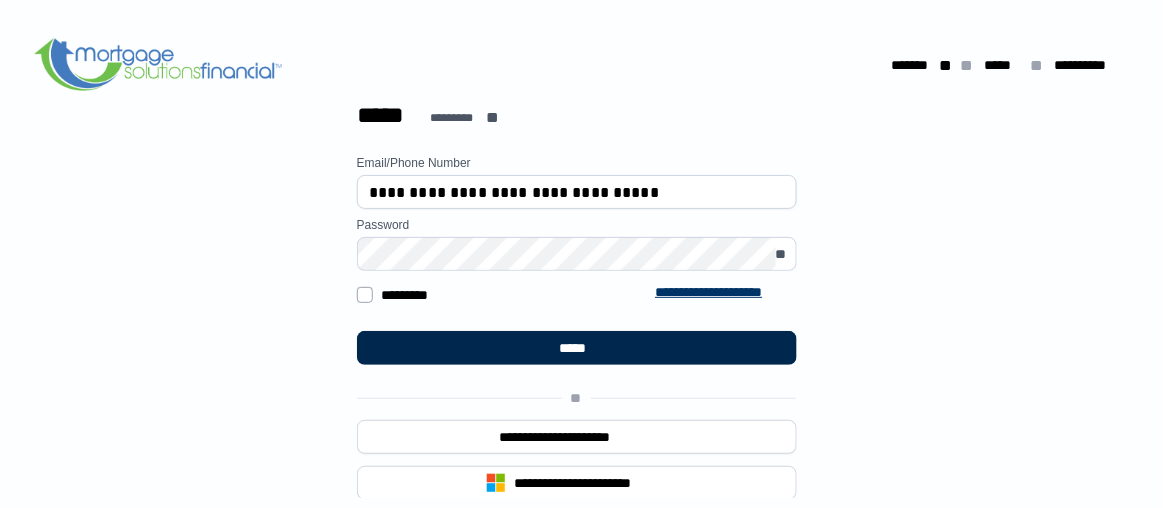 click on "*****" at bounding box center (576, 348) 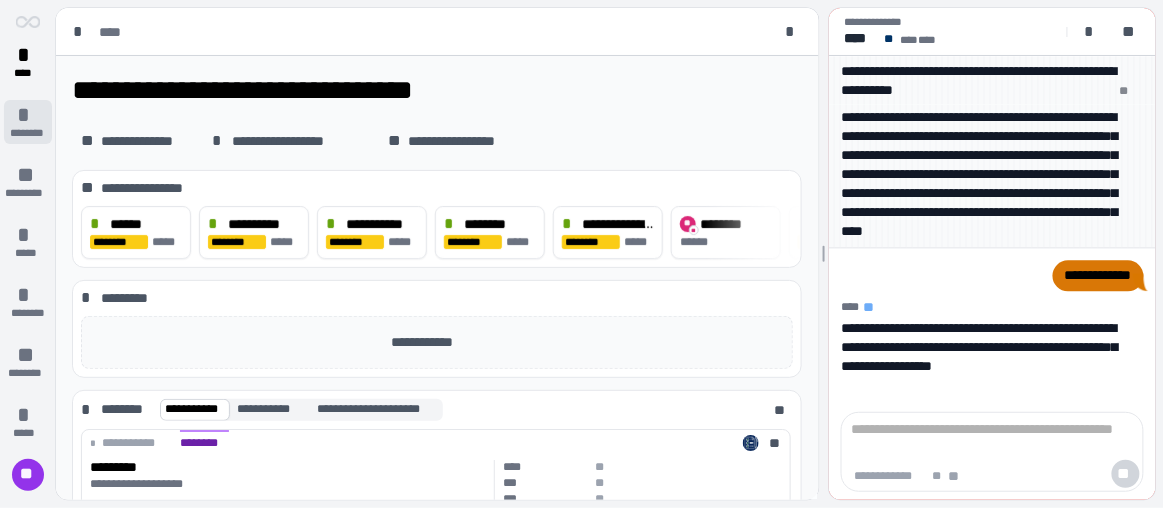 click on "********" at bounding box center (27, 133) 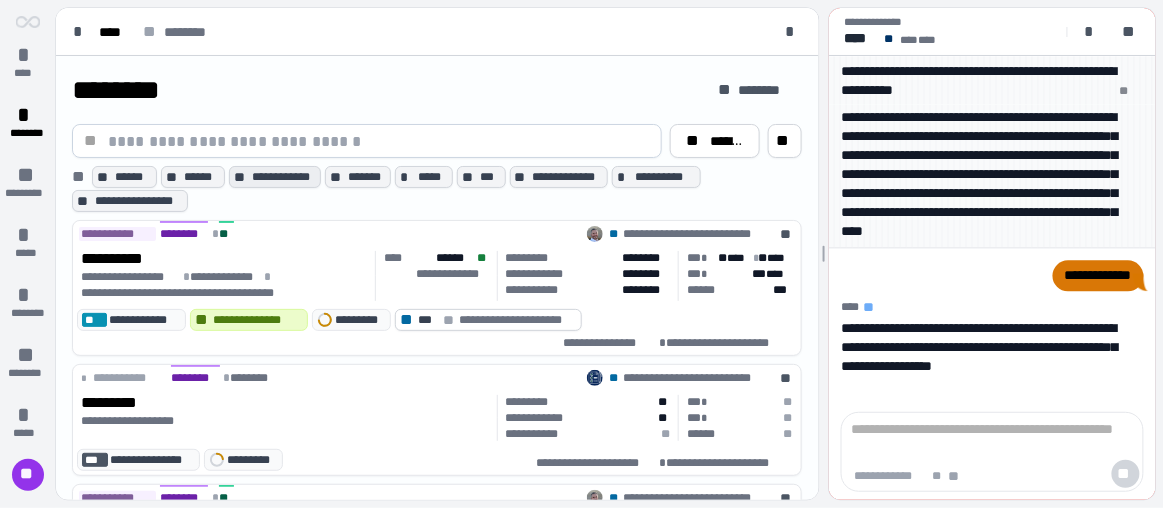 click on "**********" at bounding box center (284, 177) 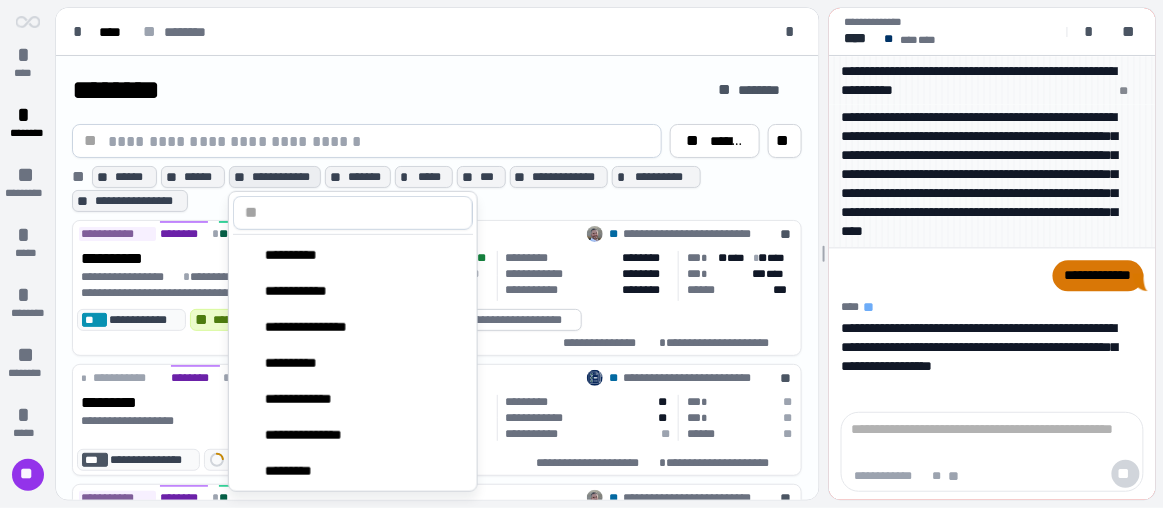 click at bounding box center [365, 213] 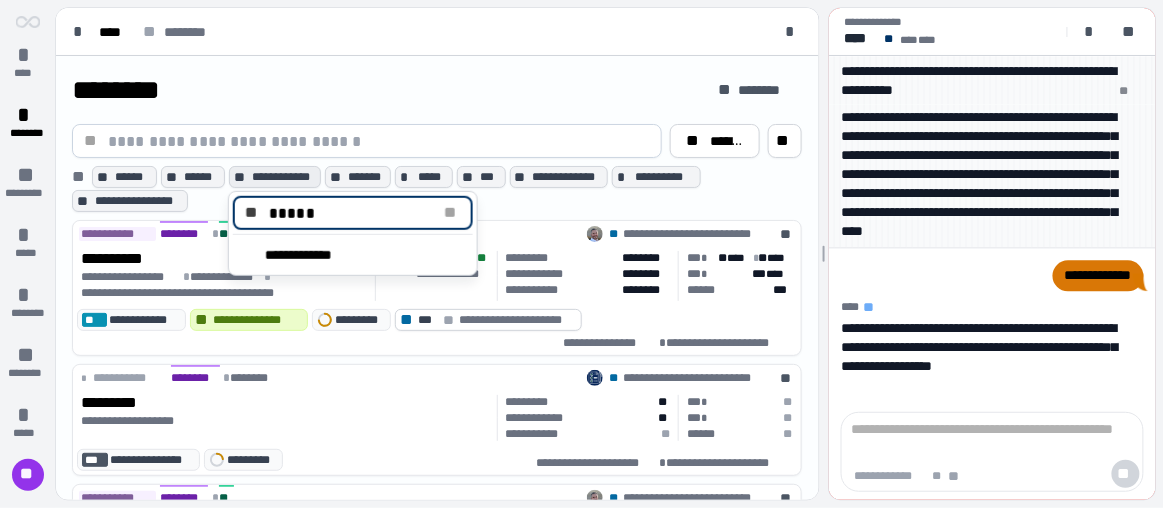 type on "*****" 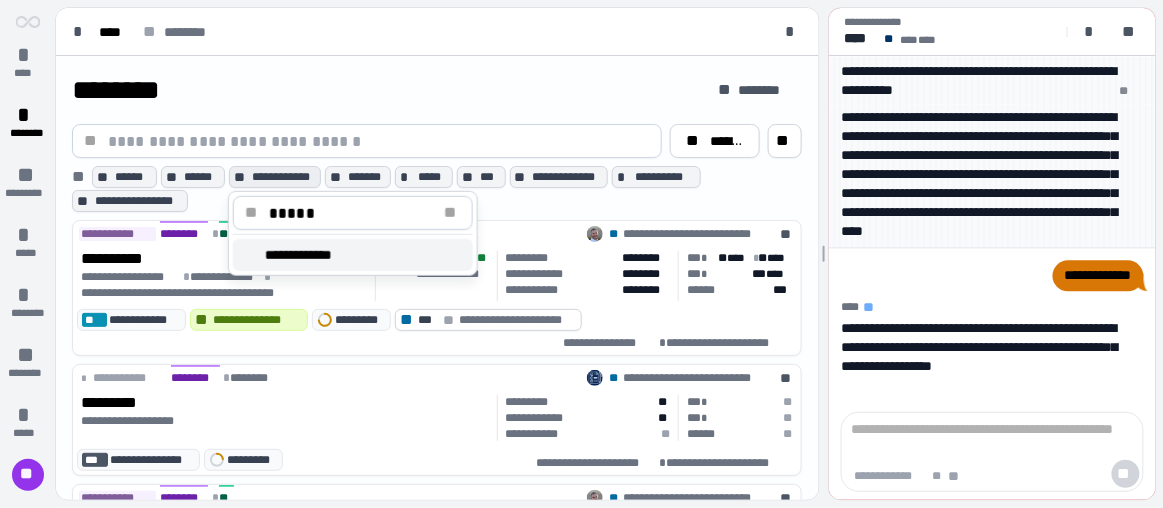 click on "**********" at bounding box center [353, 255] 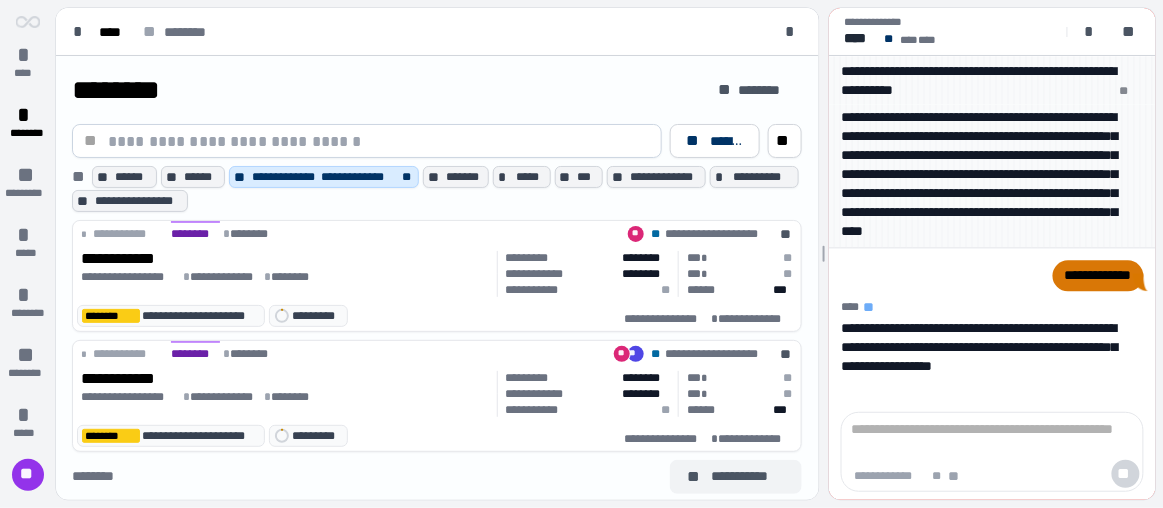 click on "**********" at bounding box center (748, 476) 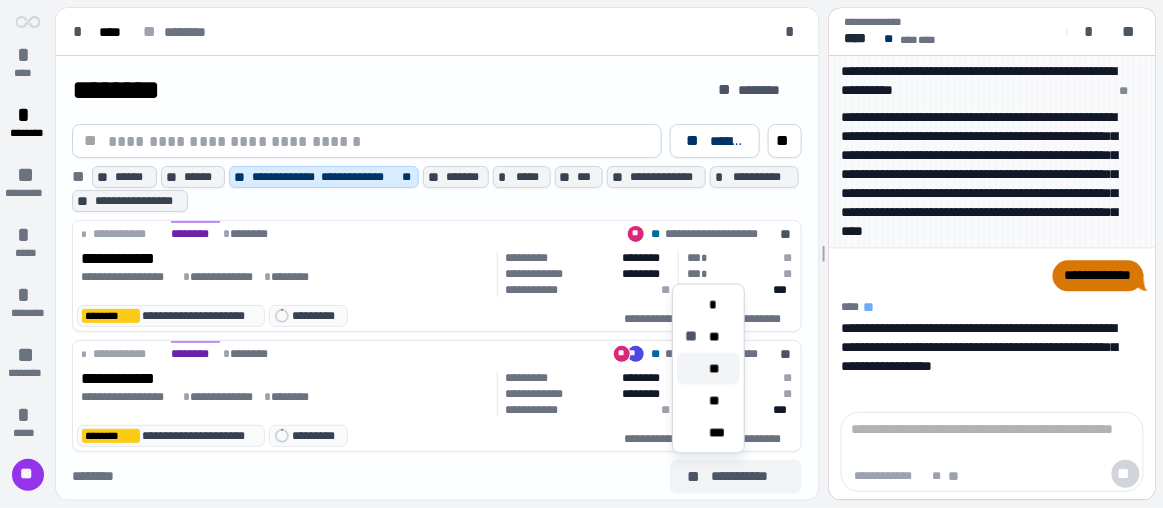 click on "**" at bounding box center (716, 369) 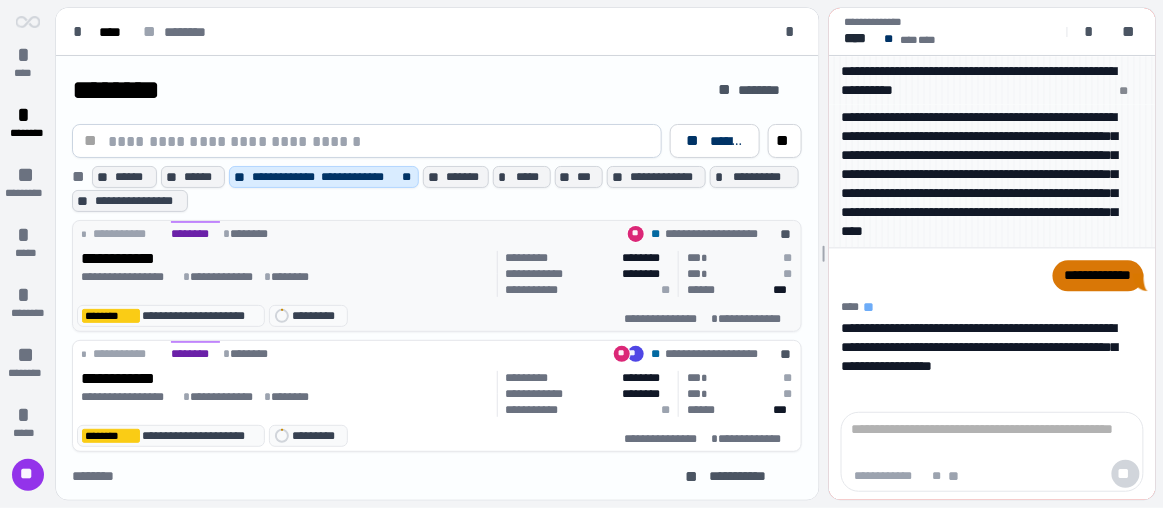 click on "**********" at bounding box center (285, 259) 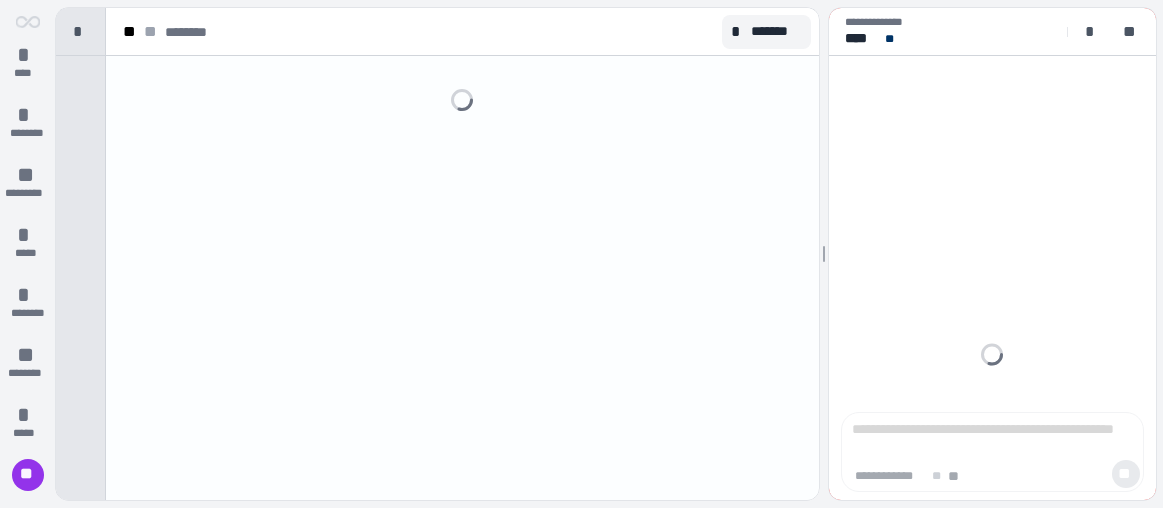 scroll, scrollTop: 0, scrollLeft: 0, axis: both 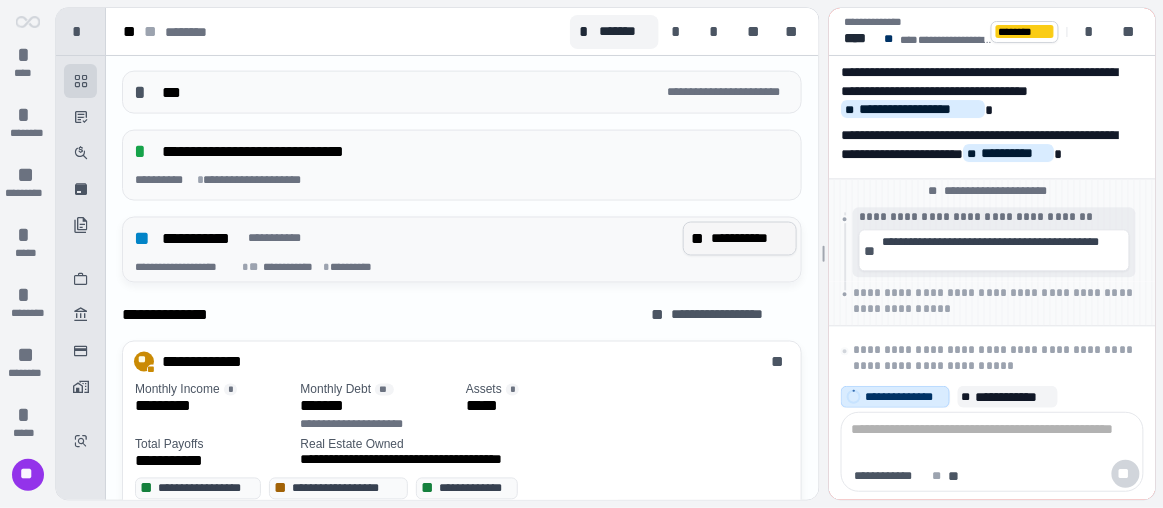 click on "**********" at bounding box center [750, 238] 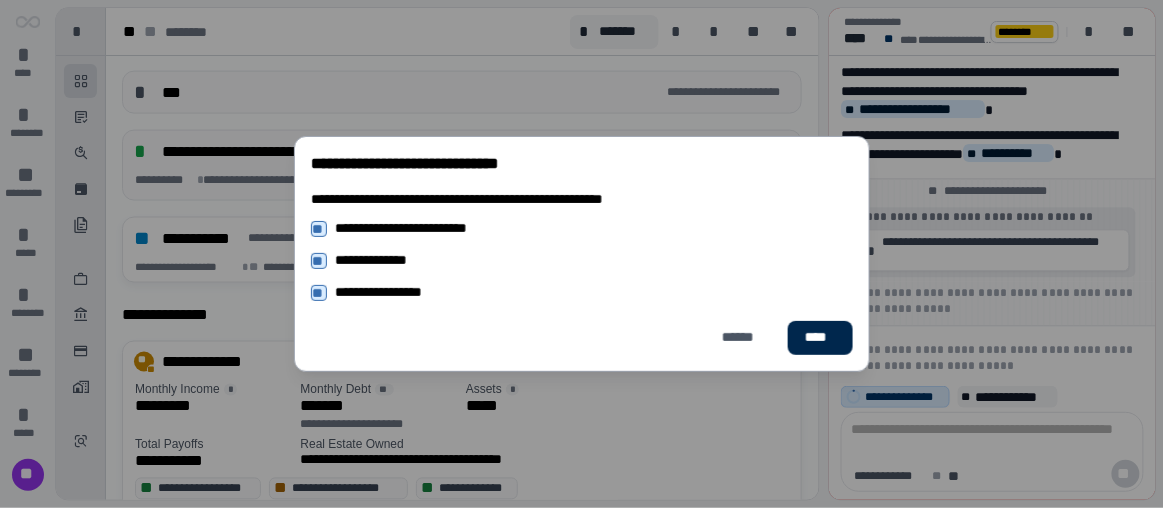 click on "****" at bounding box center (820, 337) 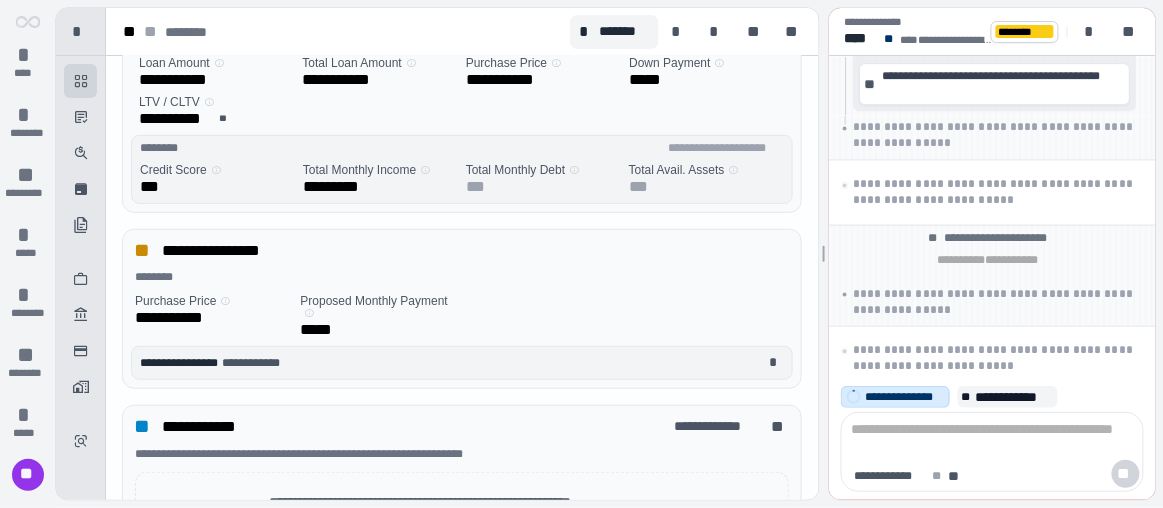 scroll, scrollTop: 0, scrollLeft: 0, axis: both 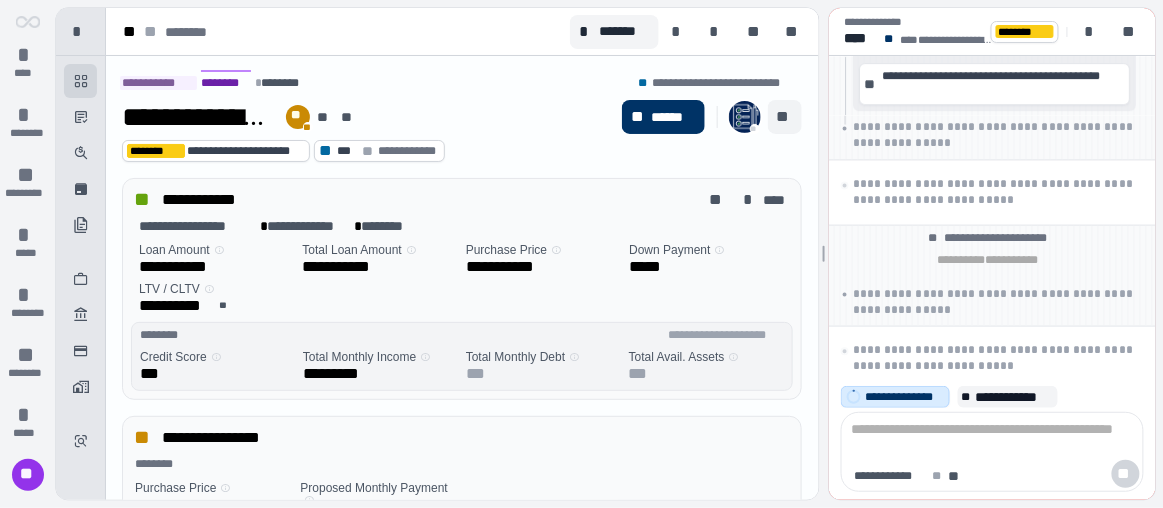 click on "**" at bounding box center [785, 117] 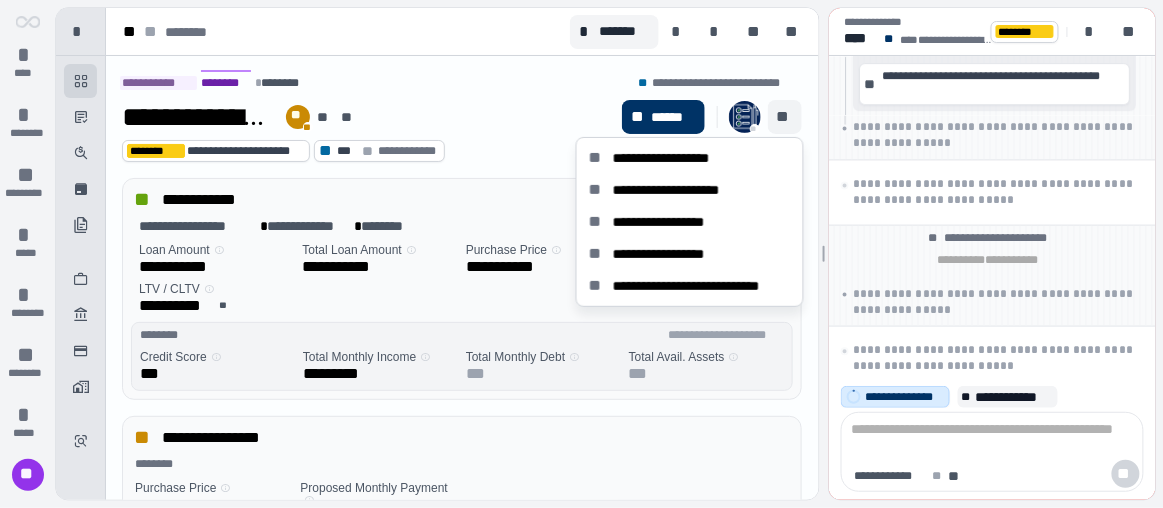 click on "**********" at bounding box center (368, 117) 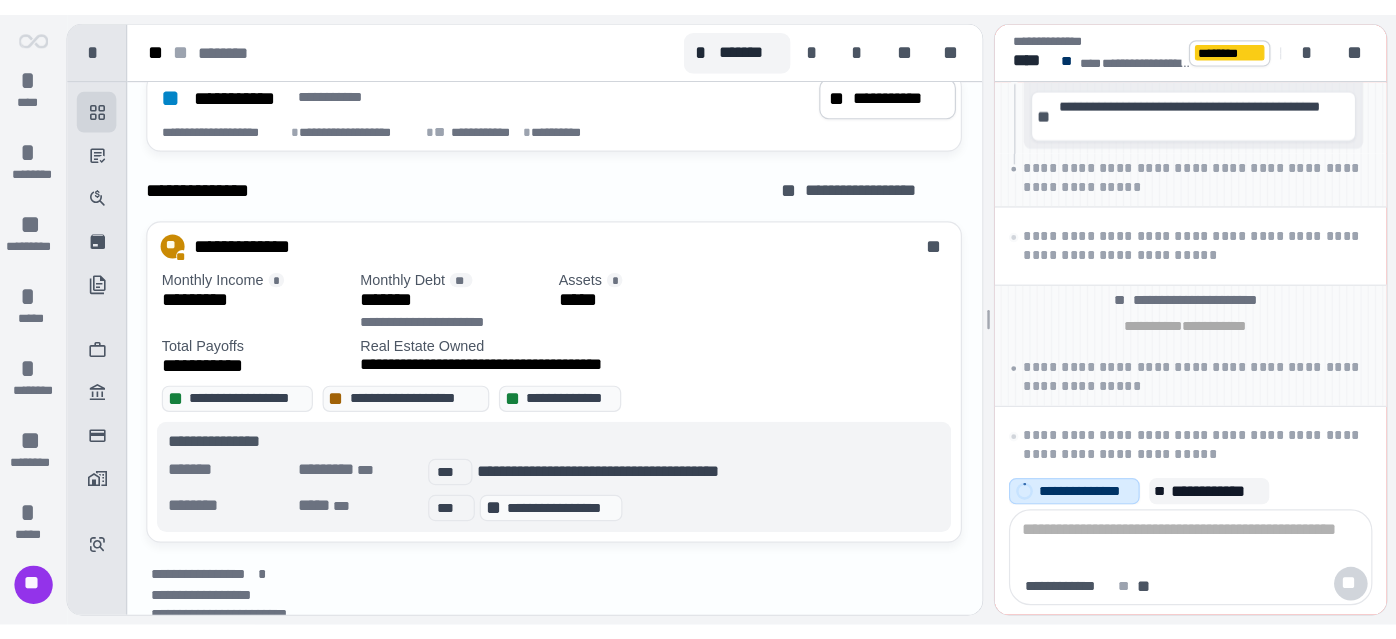 scroll, scrollTop: 887, scrollLeft: 0, axis: vertical 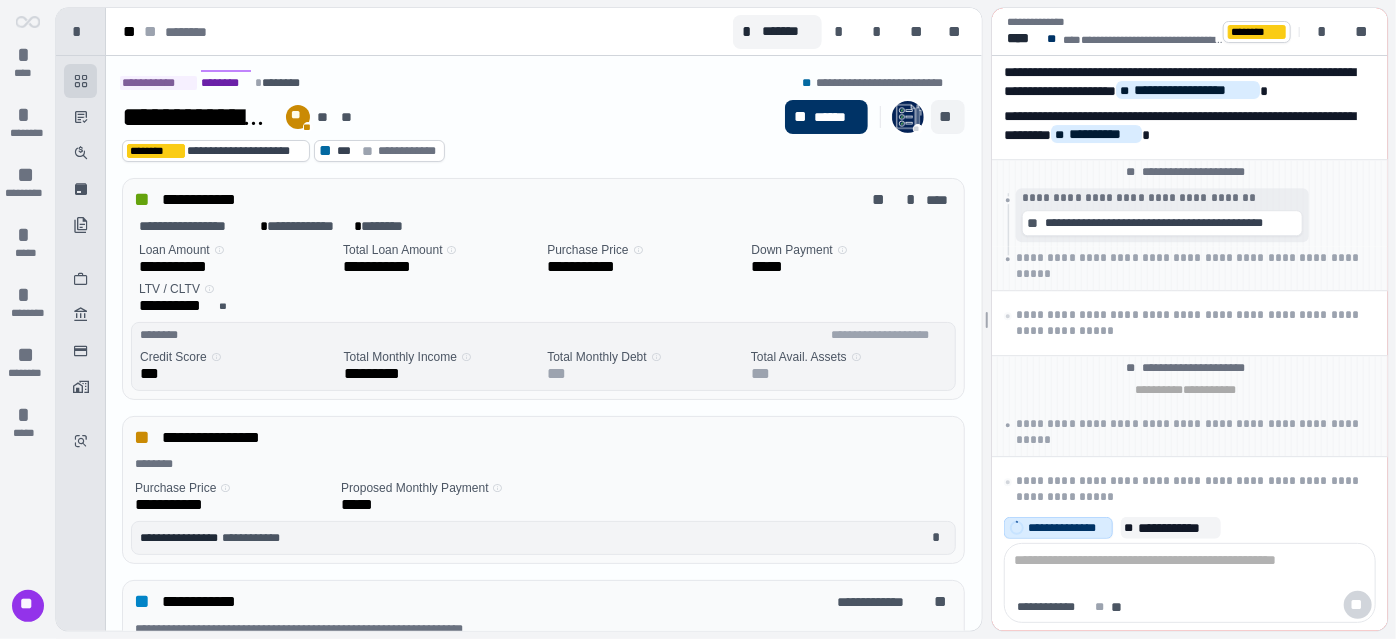 click on "**" at bounding box center [948, 117] 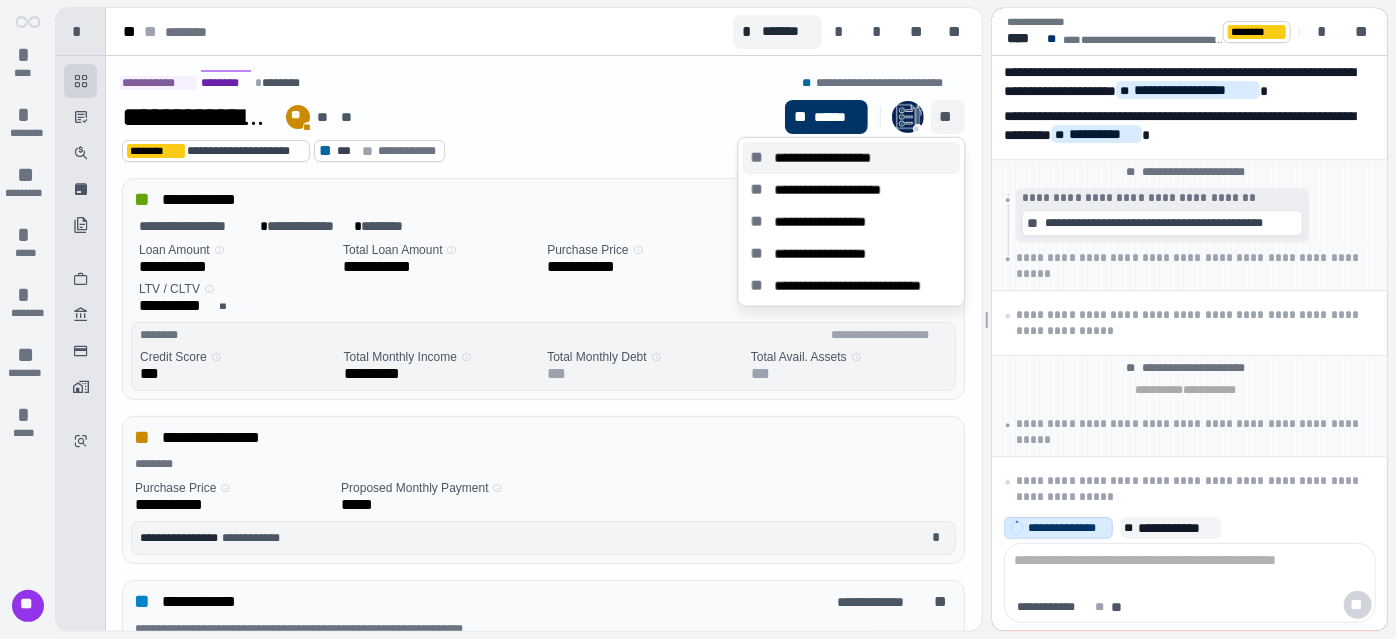click on "**********" at bounding box center (833, 158) 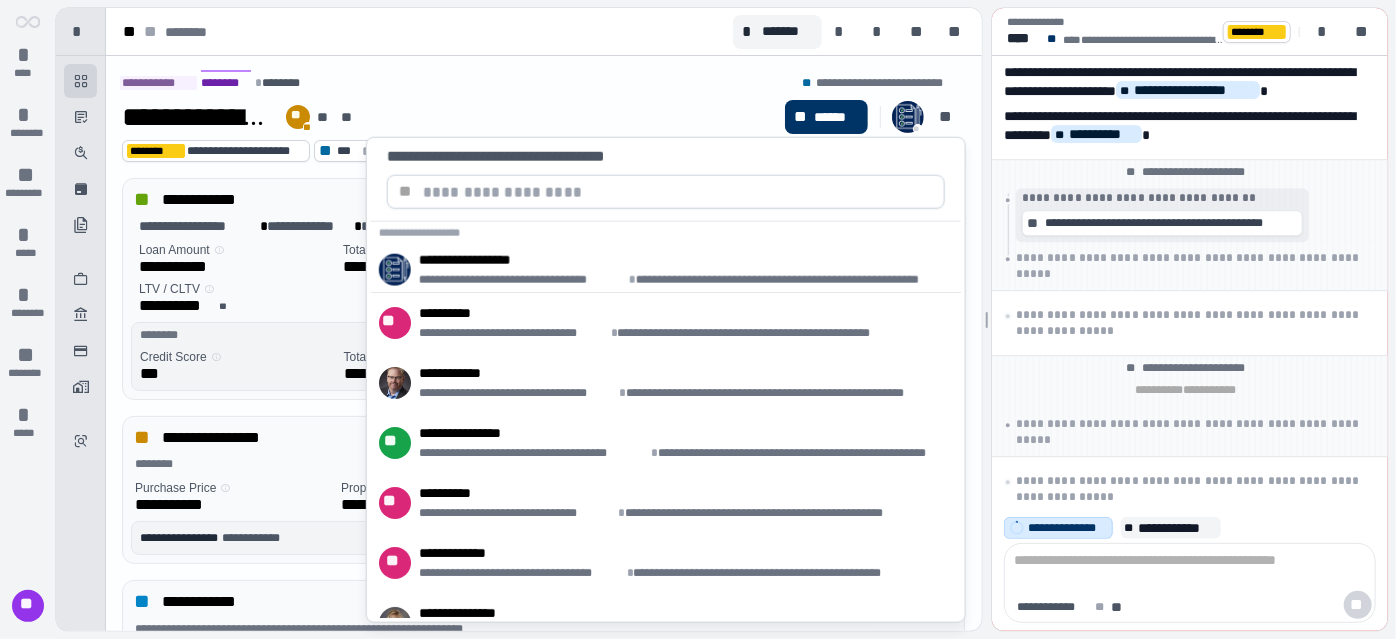 click at bounding box center (678, 192) 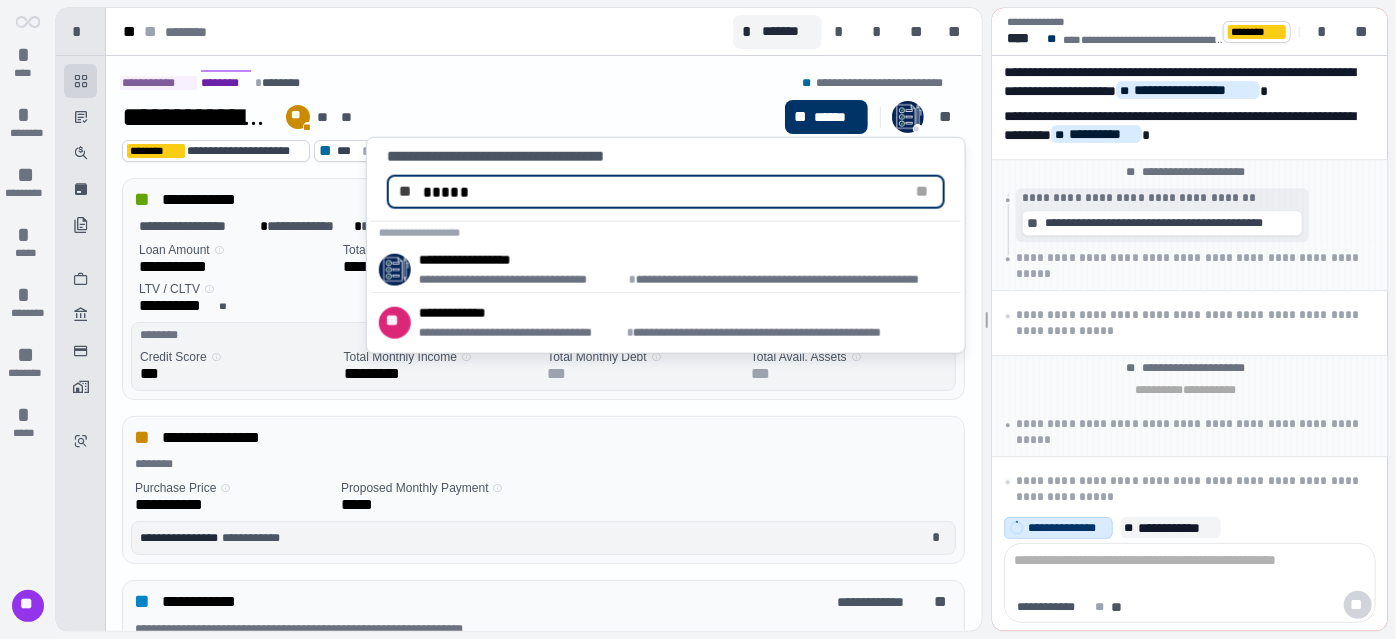 type on "*****" 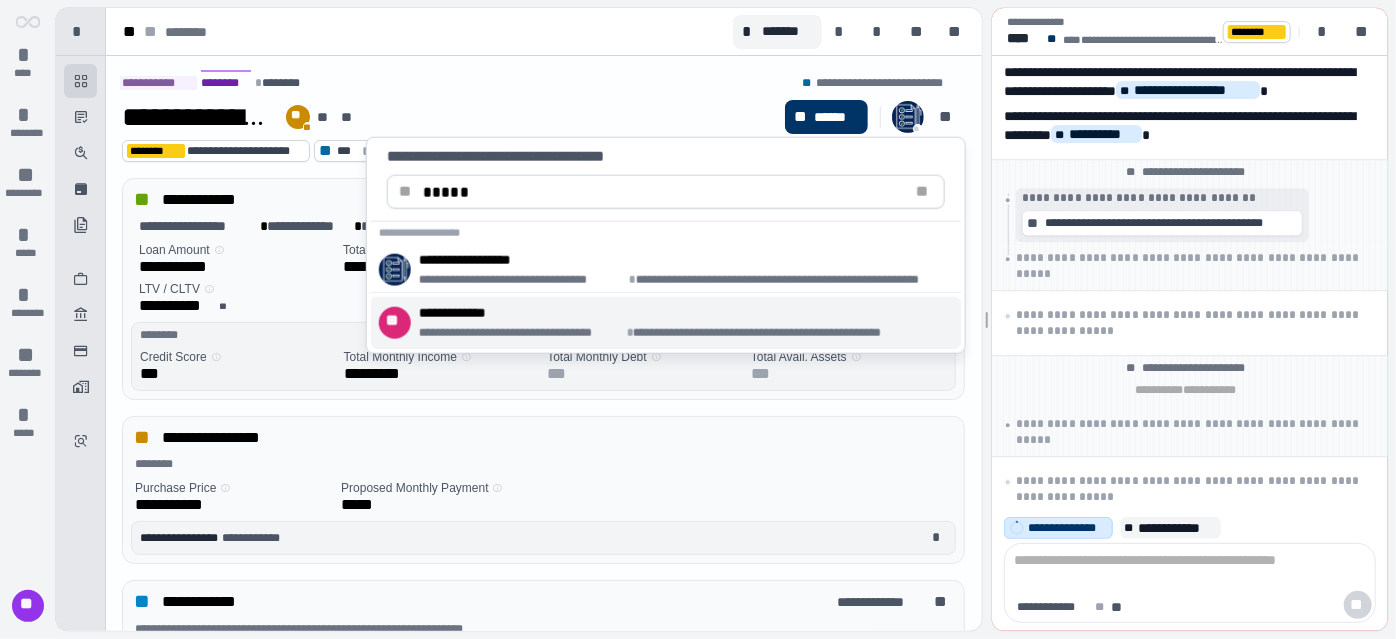 click on "**********" at bounding box center (664, 313) 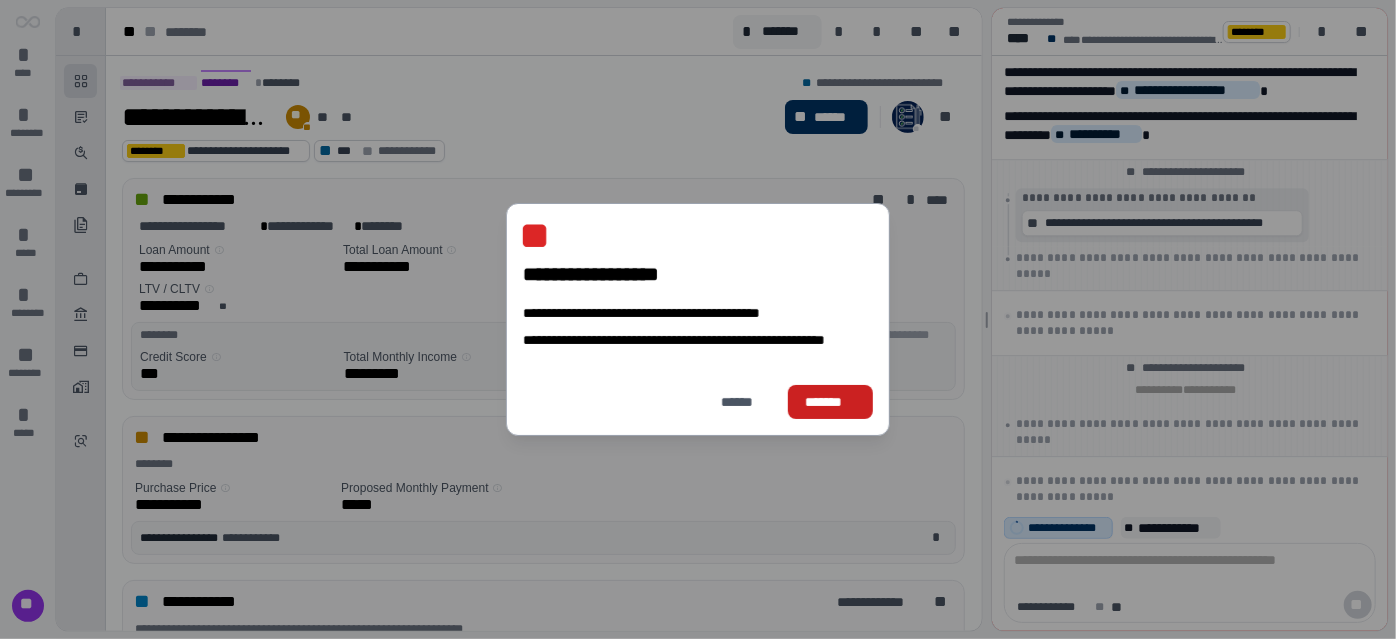 click on "*******" at bounding box center [830, 402] 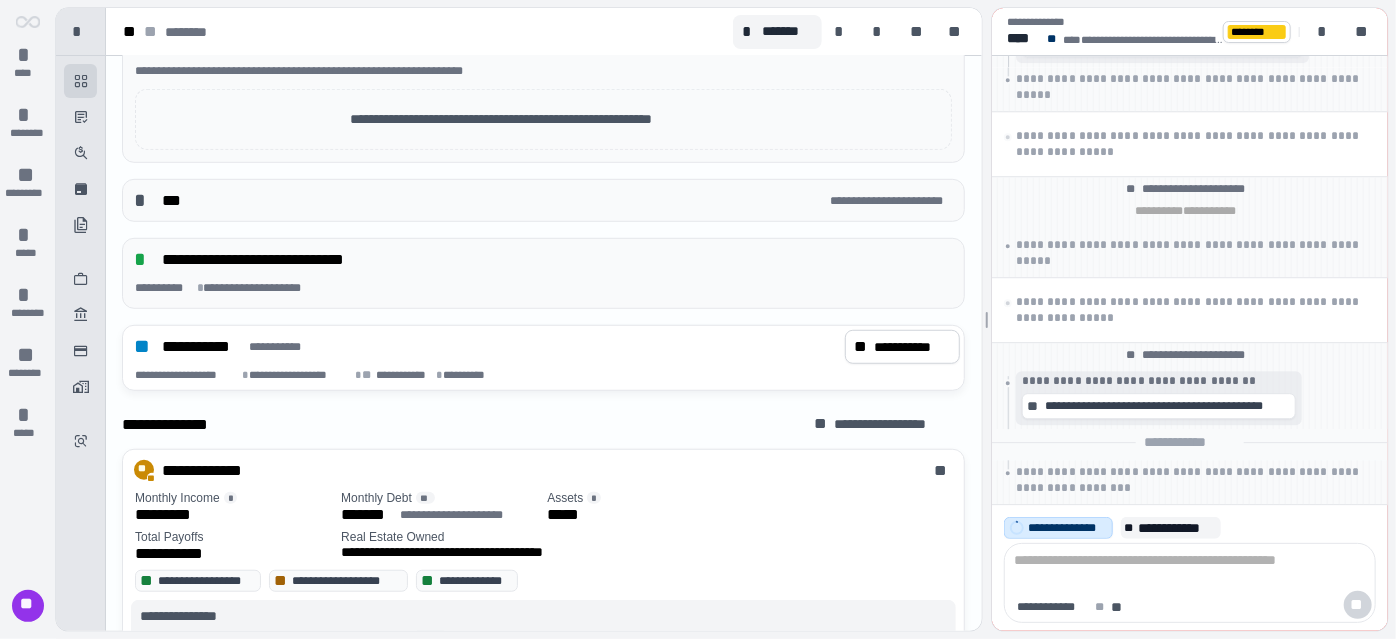 scroll, scrollTop: 736, scrollLeft: 0, axis: vertical 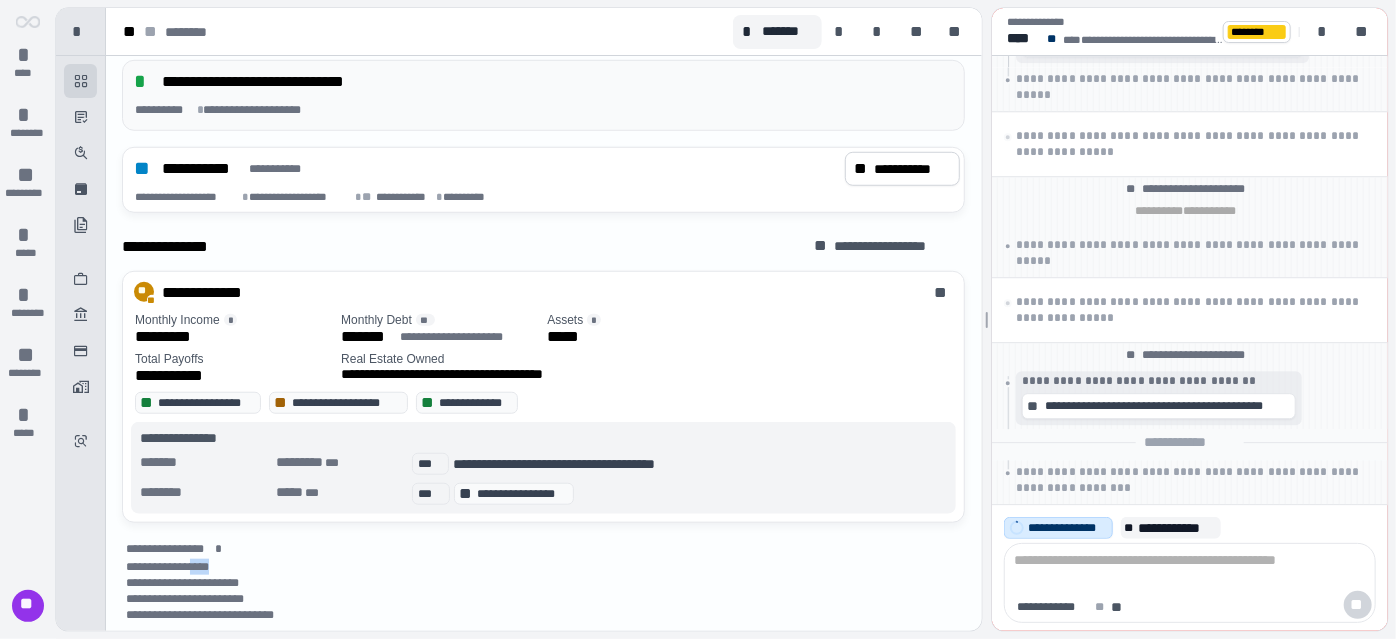 drag, startPoint x: 237, startPoint y: 554, endPoint x: 208, endPoint y: 561, distance: 29.832869 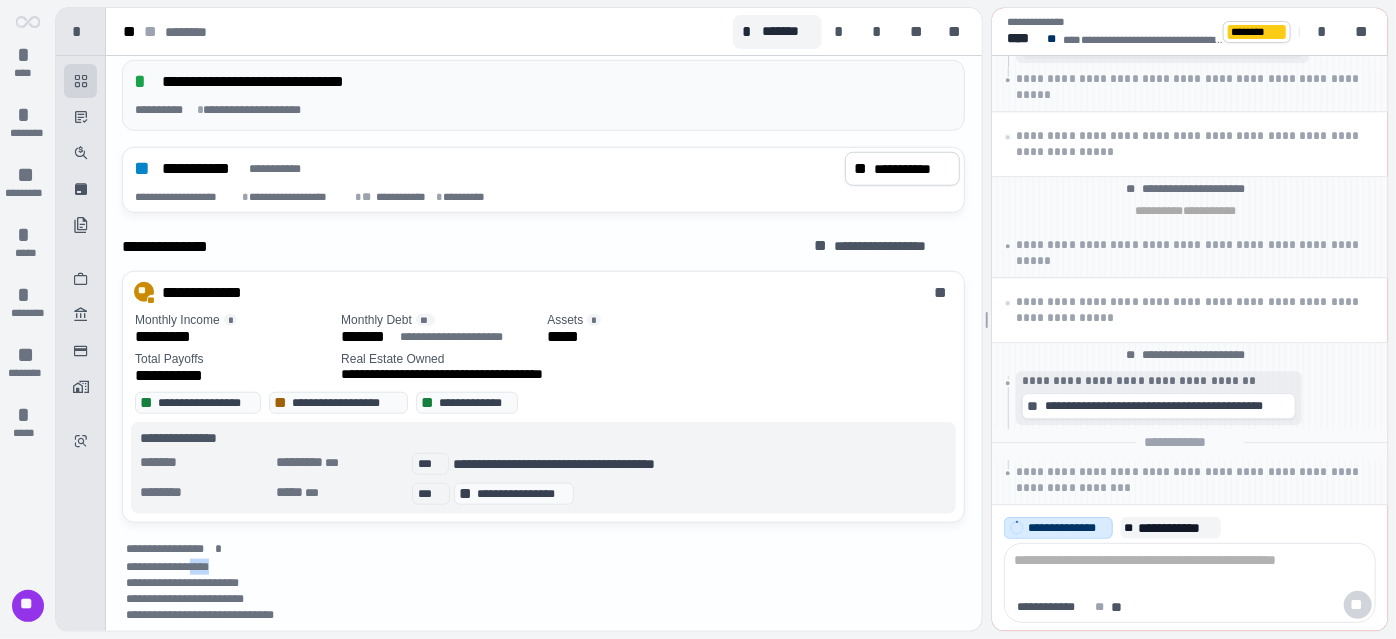 click on "**********" at bounding box center [545, 567] 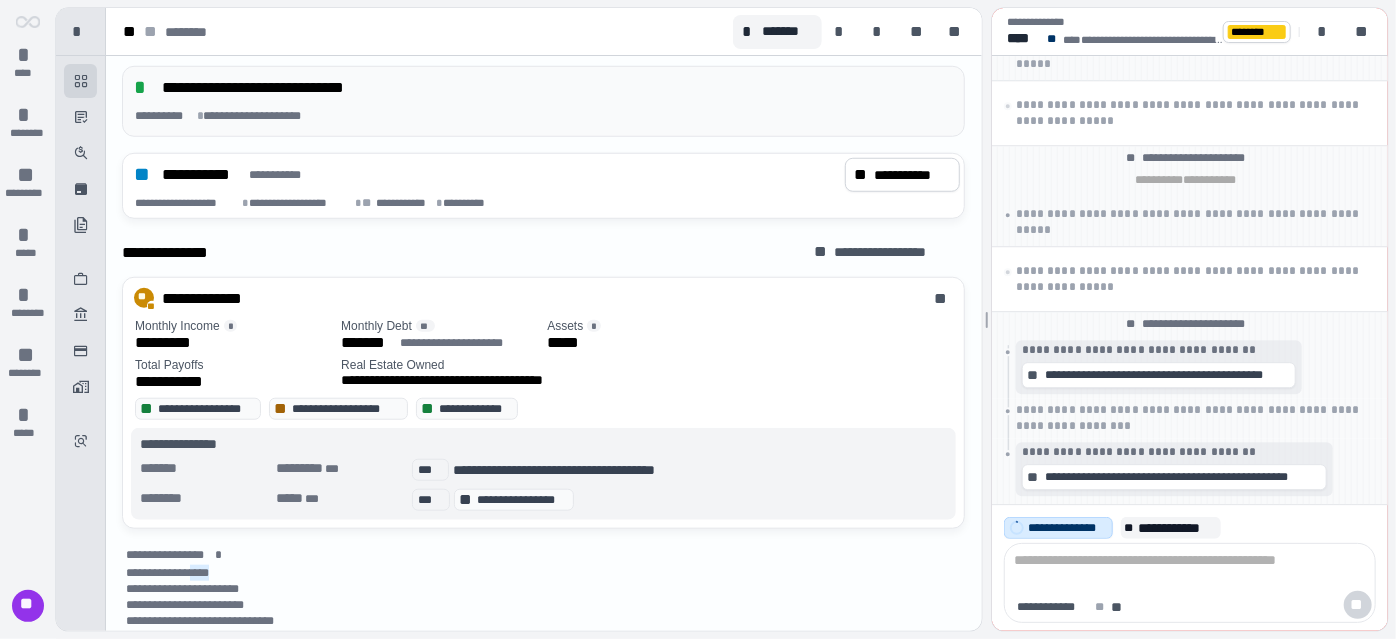 scroll, scrollTop: 775, scrollLeft: 0, axis: vertical 